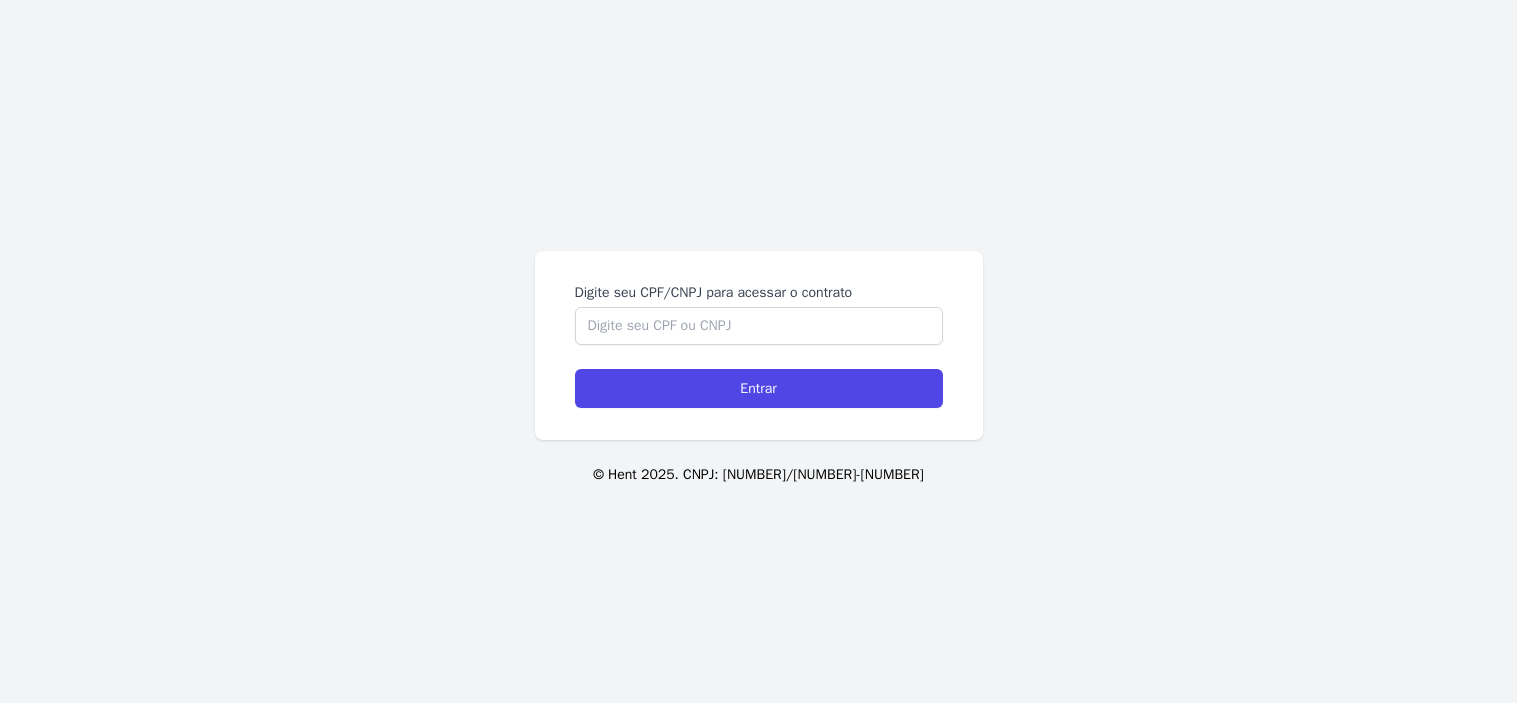 scroll, scrollTop: 0, scrollLeft: 0, axis: both 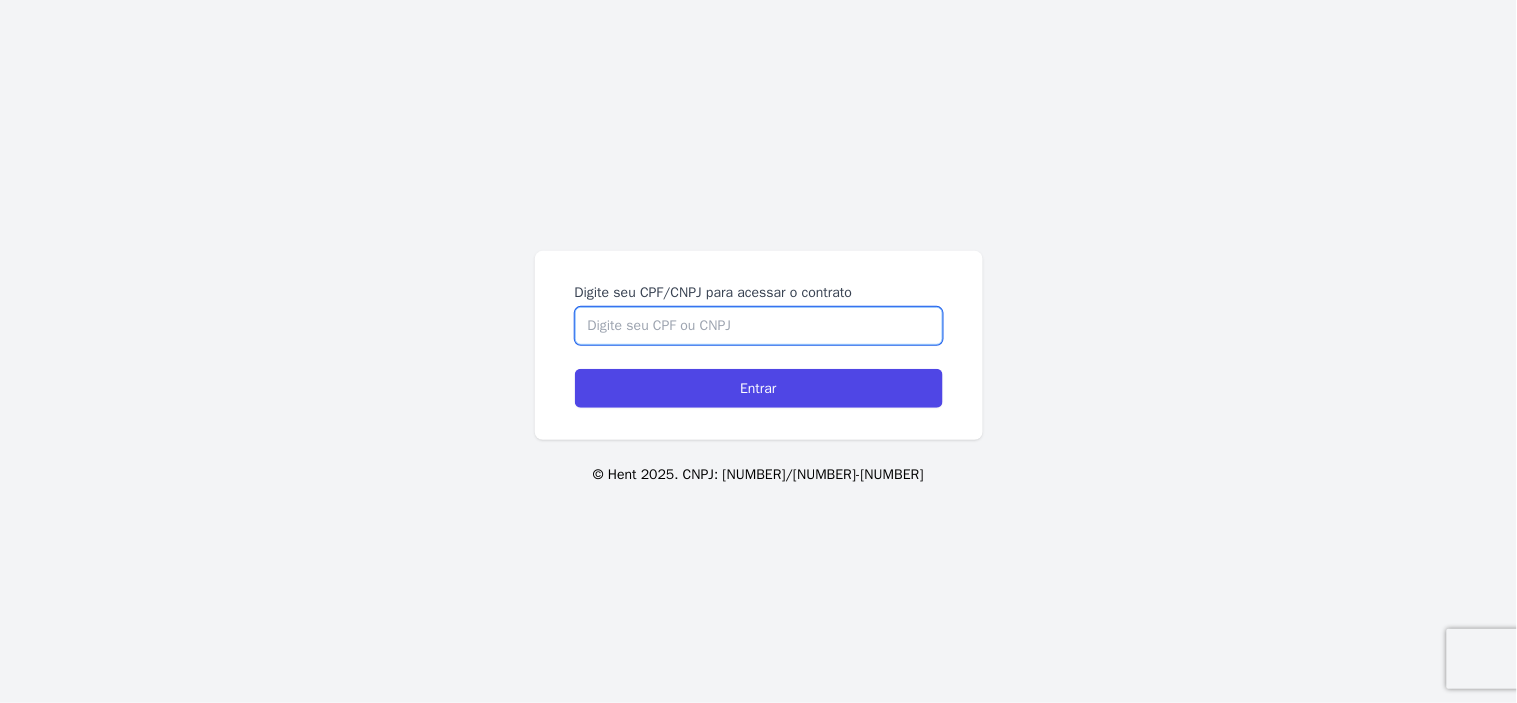 click on "Digite seu CPF/CNPJ para acessar o contrato" at bounding box center (759, 326) 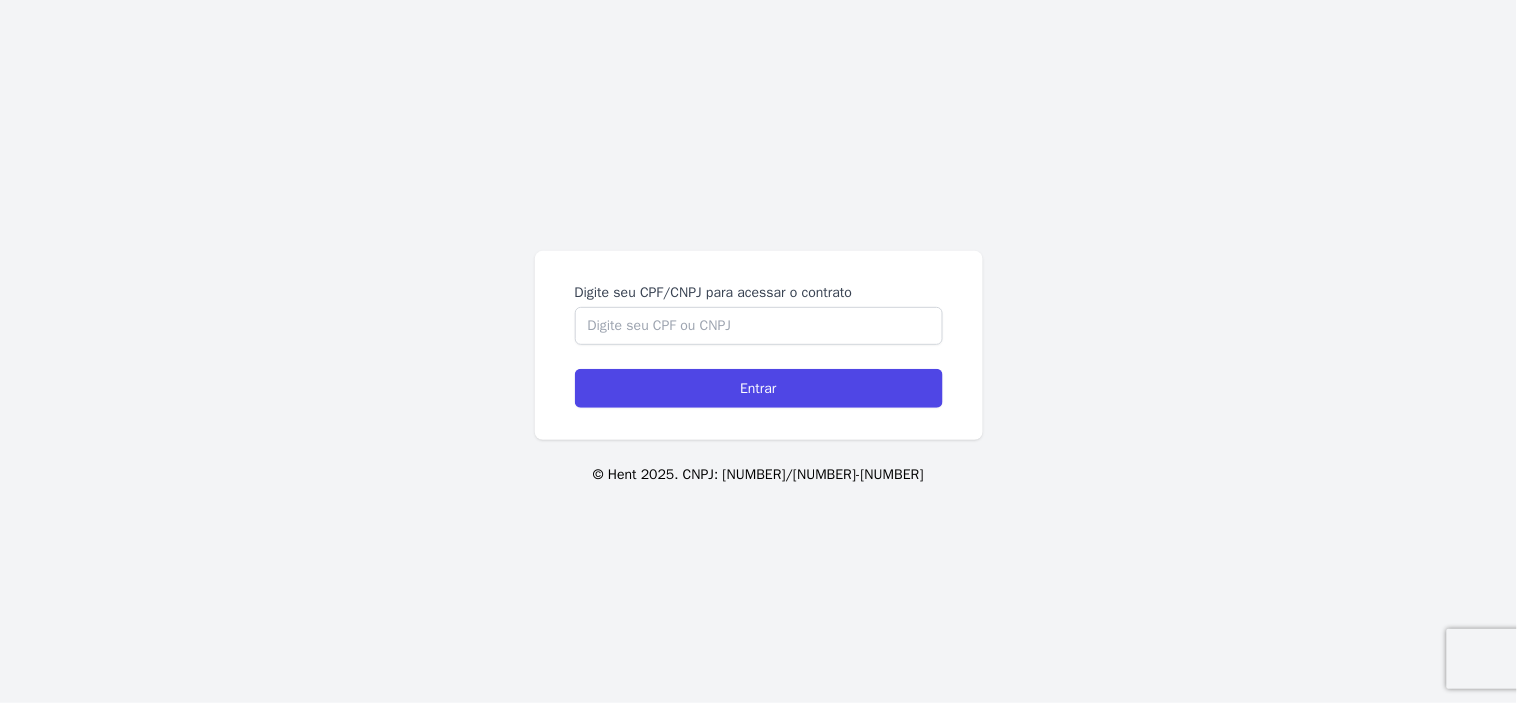 click on "Digite seu CPF/CNPJ para acessar o contrato
Entrar" at bounding box center [759, 345] 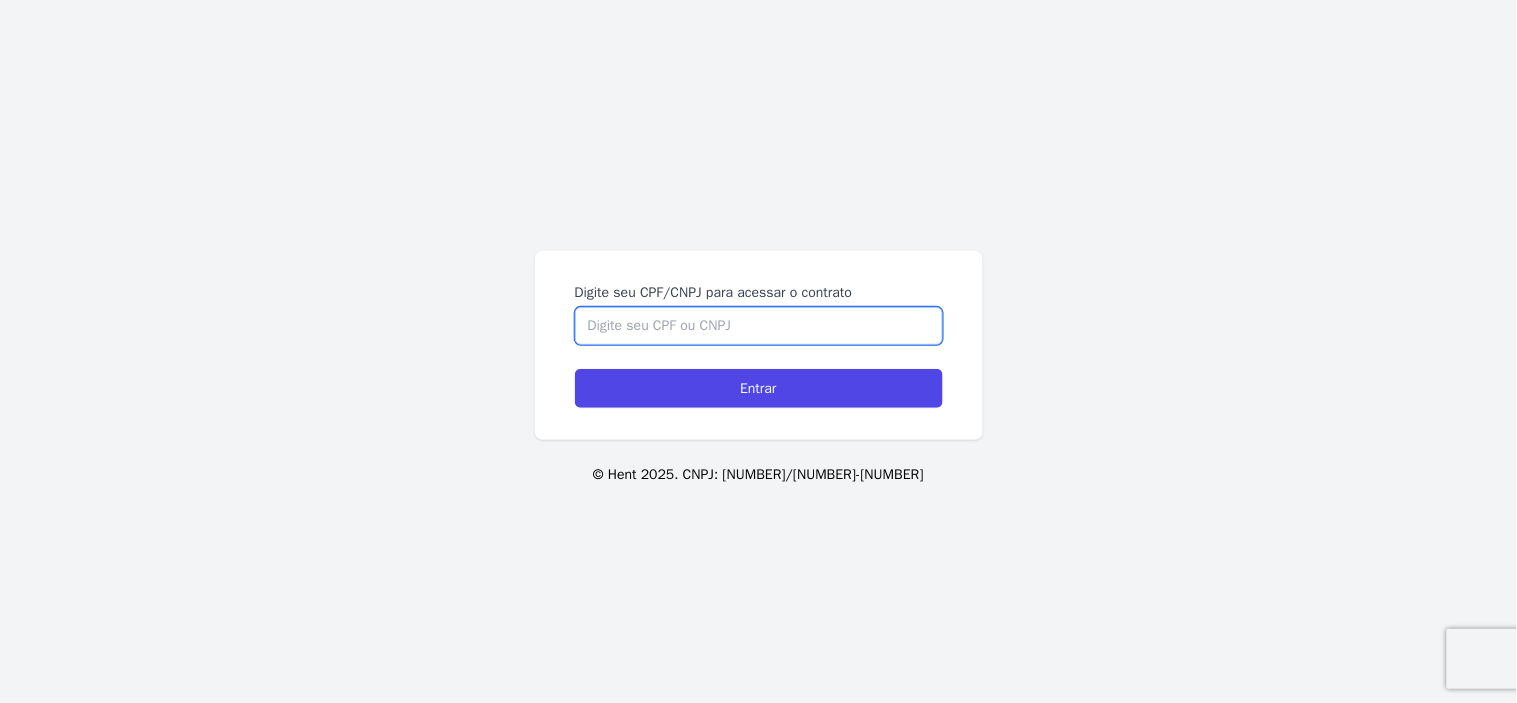 click on "Digite seu CPF/CNPJ para acessar o contrato" at bounding box center [759, 326] 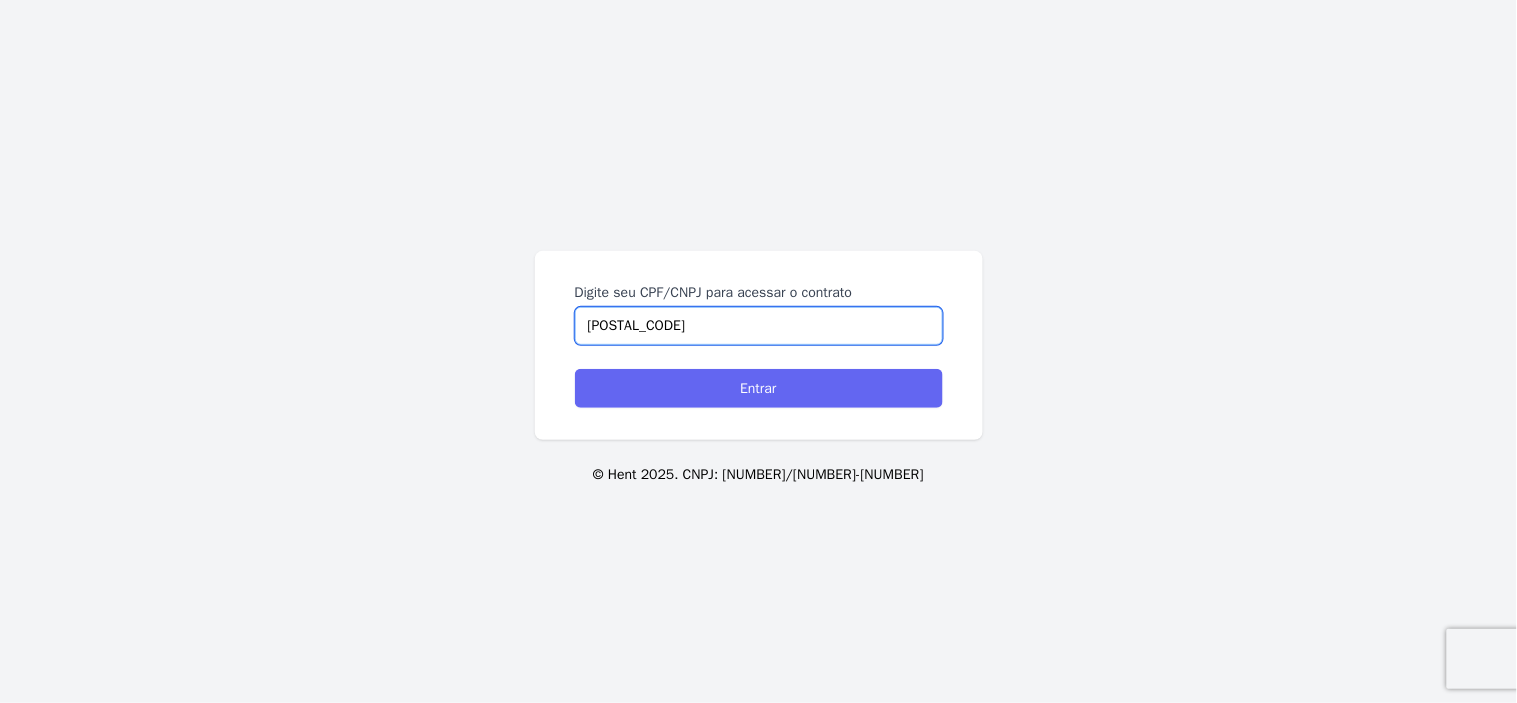 type on "06702187661" 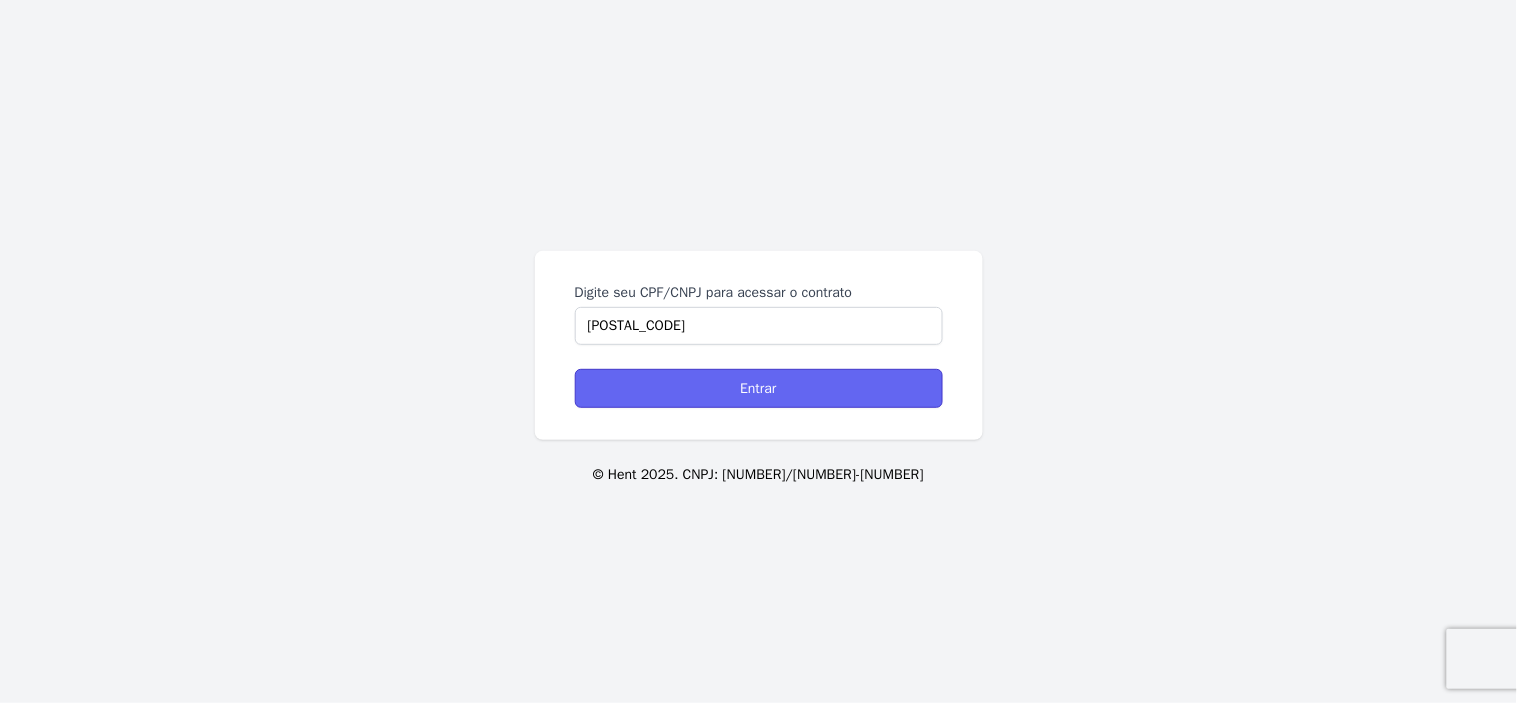 click on "Entrar" at bounding box center (759, 388) 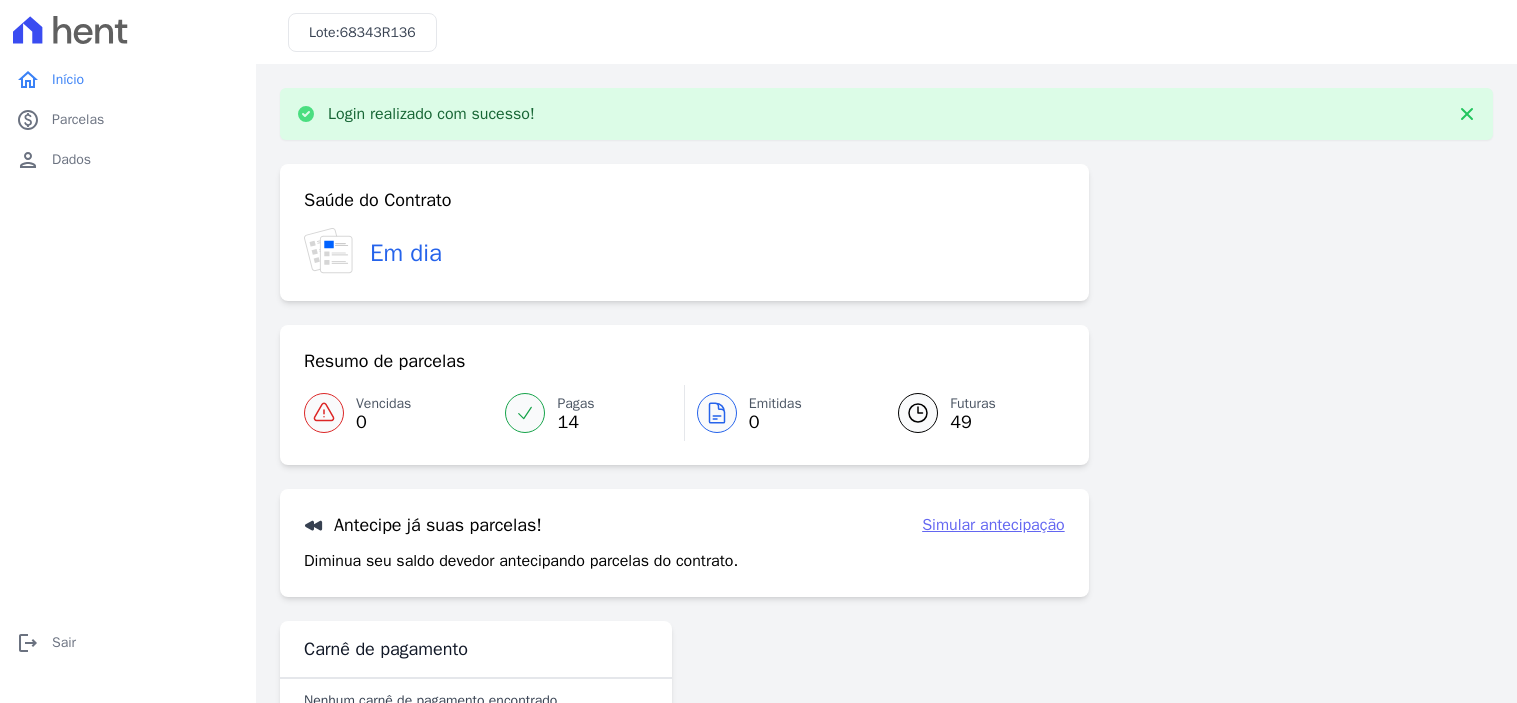 scroll, scrollTop: 0, scrollLeft: 0, axis: both 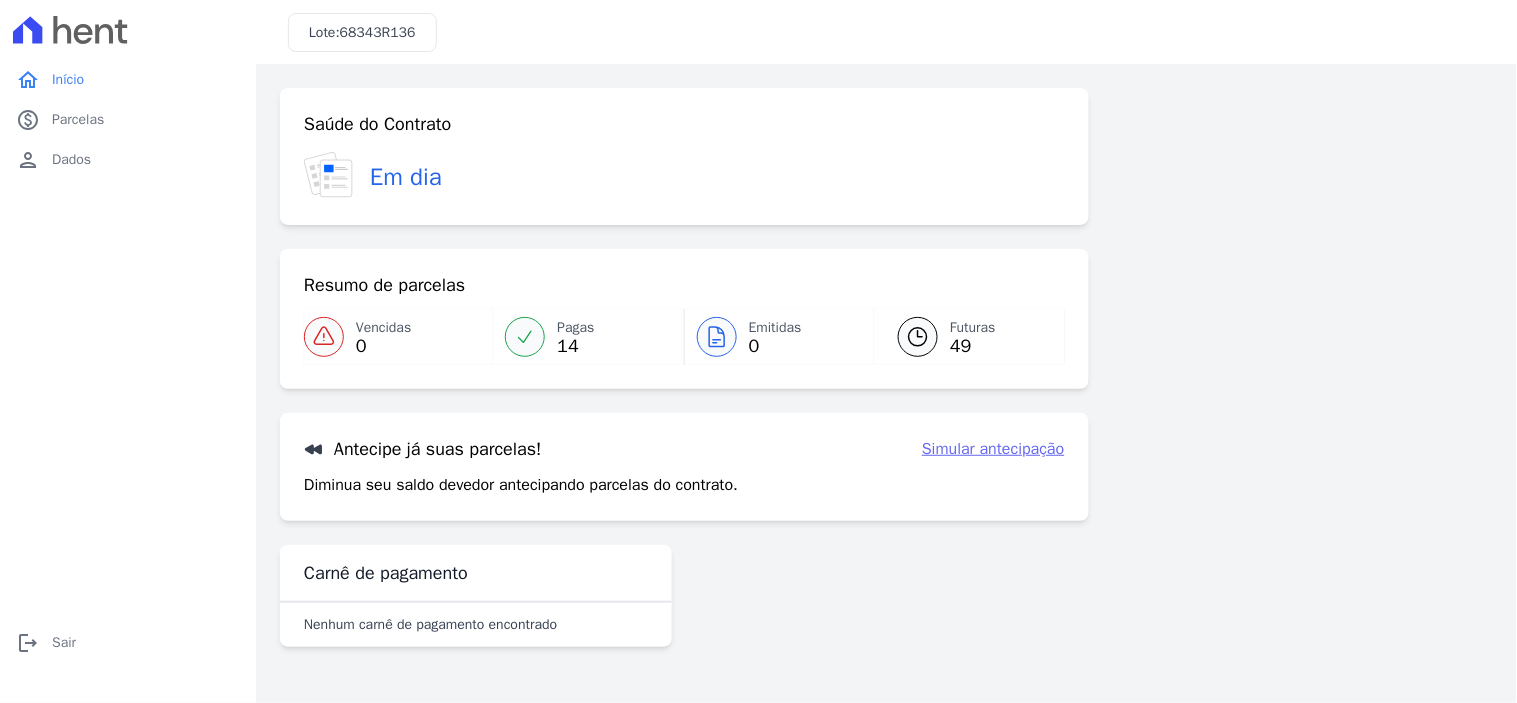 click on "Saúde do Contrato
Em dia
Resumo de parcelas
Vencidas
0
Pagas
14
Emitidas
0
Futuras
49
Antecipe já suas parcelas!
Simular antecipação
Diminua seu saldo devedor antecipando parcelas do contrato.
Simular antecipação" at bounding box center [684, 304] 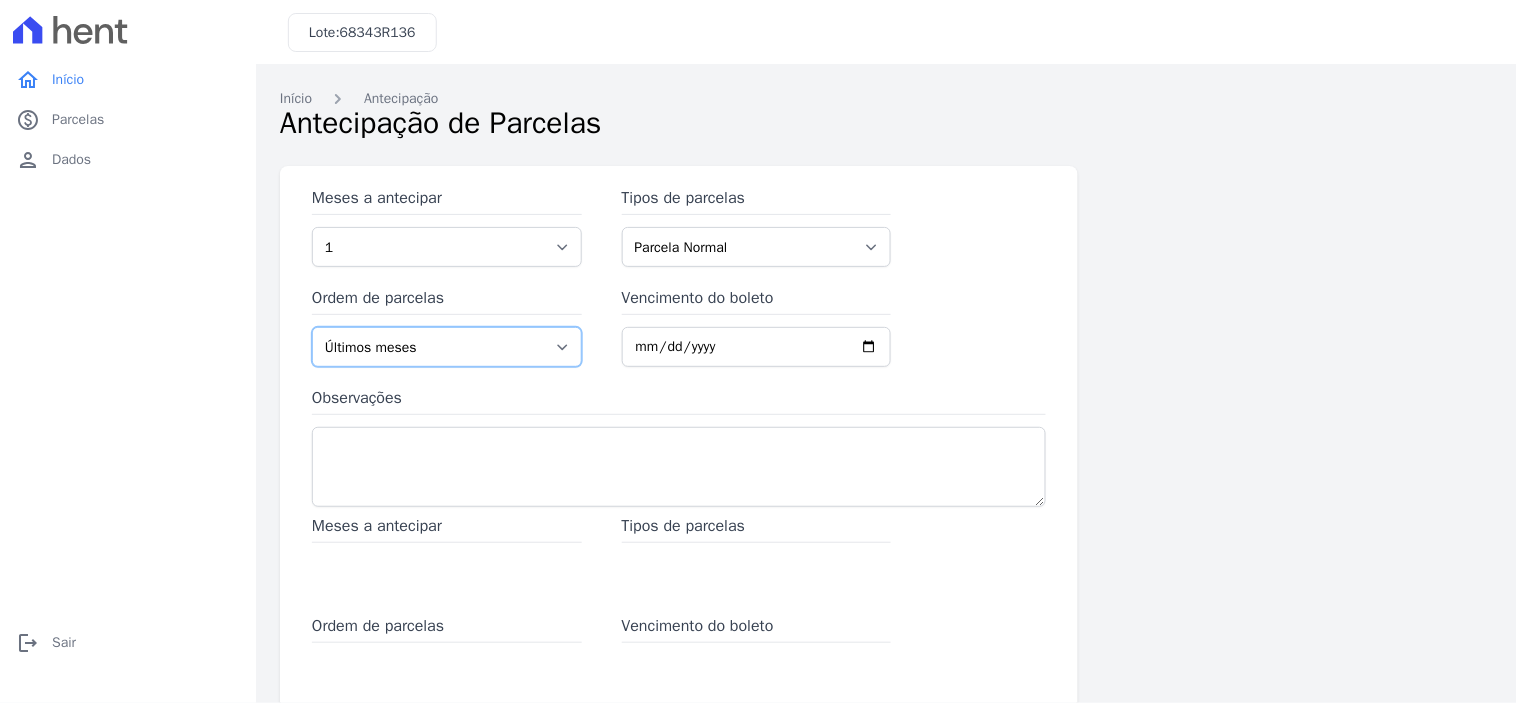 click on "Últimos meses
Primeiros meses" at bounding box center [447, 347] 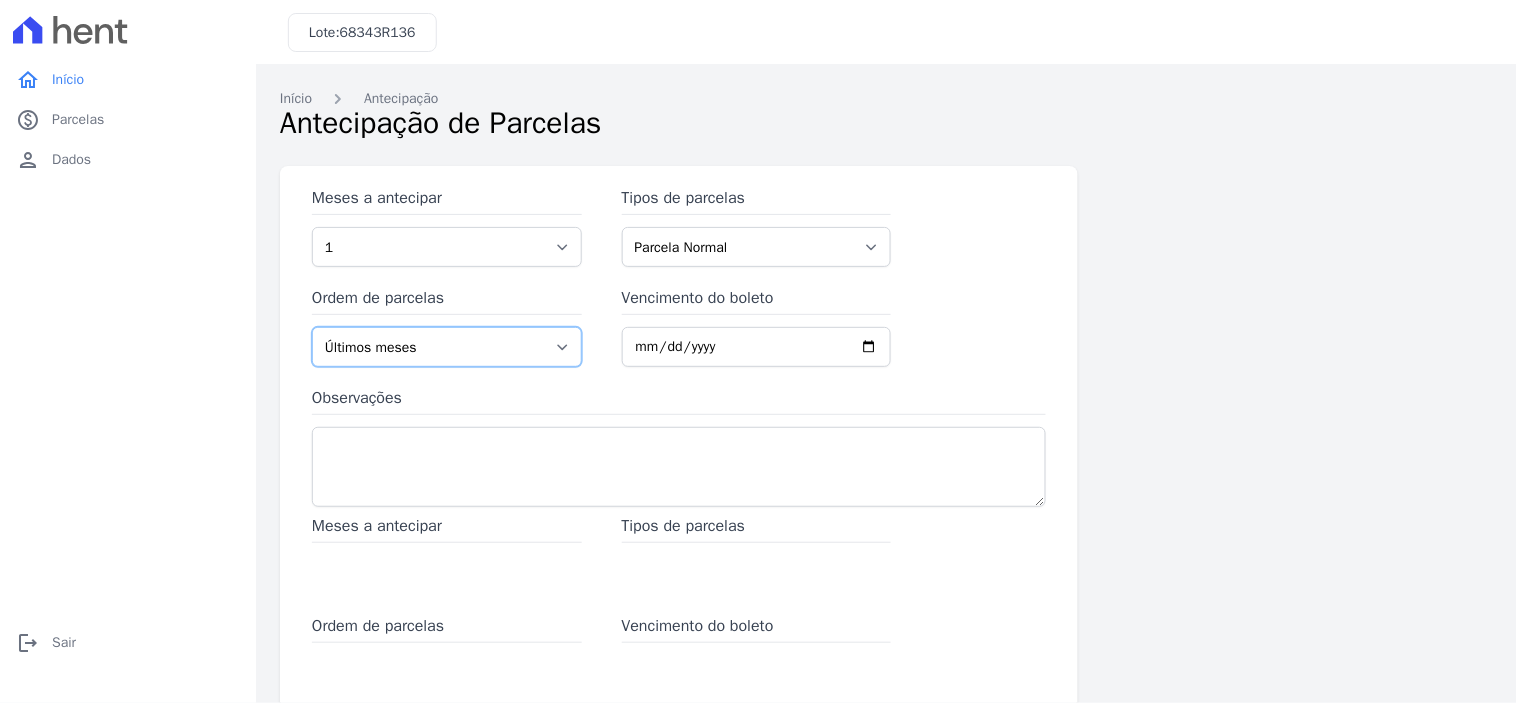 click on "Últimos meses
Primeiros meses" at bounding box center [447, 347] 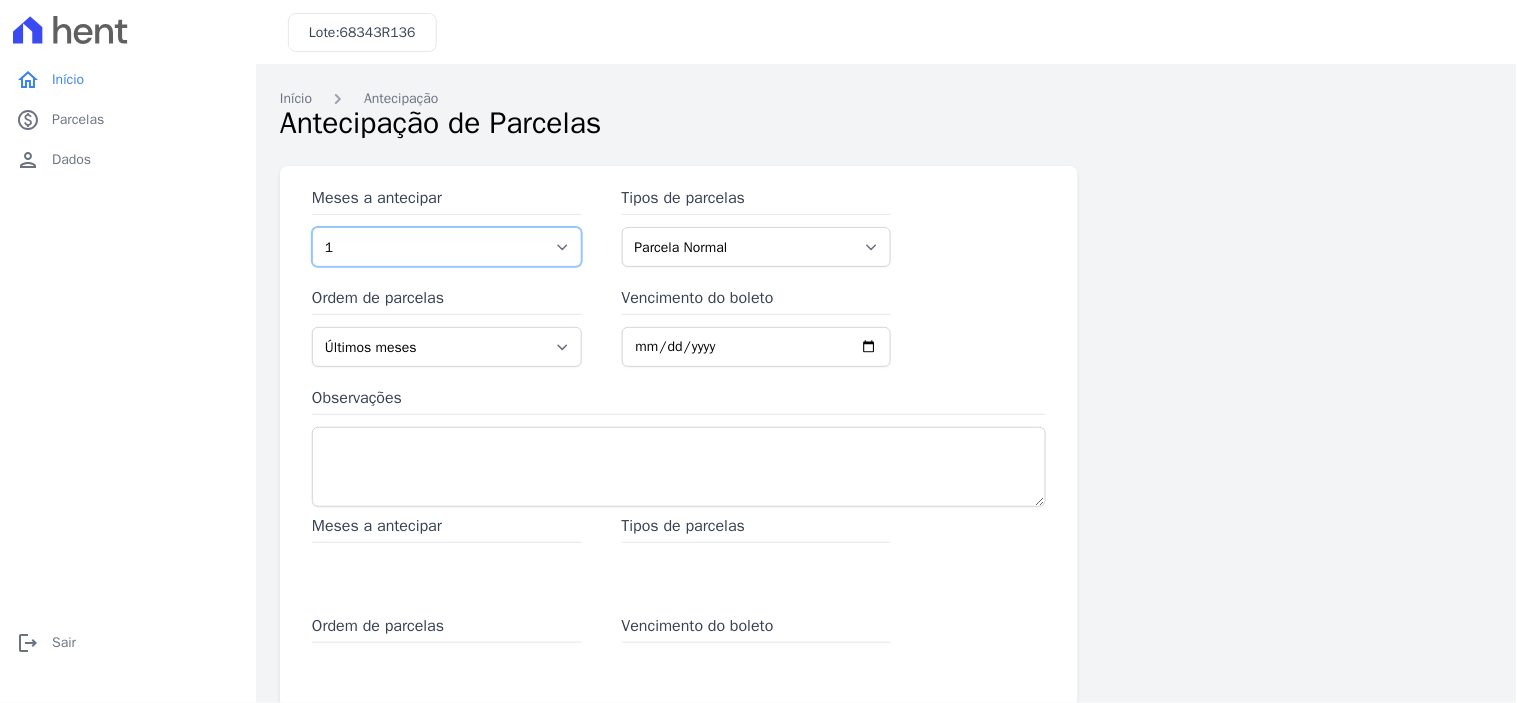 click on "1
2
3
4
5
6
7
8
9
10
11
12
13
14
15
16
17
18
19
20
21
22
23
24
25
26
27
28
29
30
31
32
33
34
35
36
37
38
39
40
41
42
43
44
45
46
47
48
49
50
51
52
53
54
55
56
57" at bounding box center (447, 247) 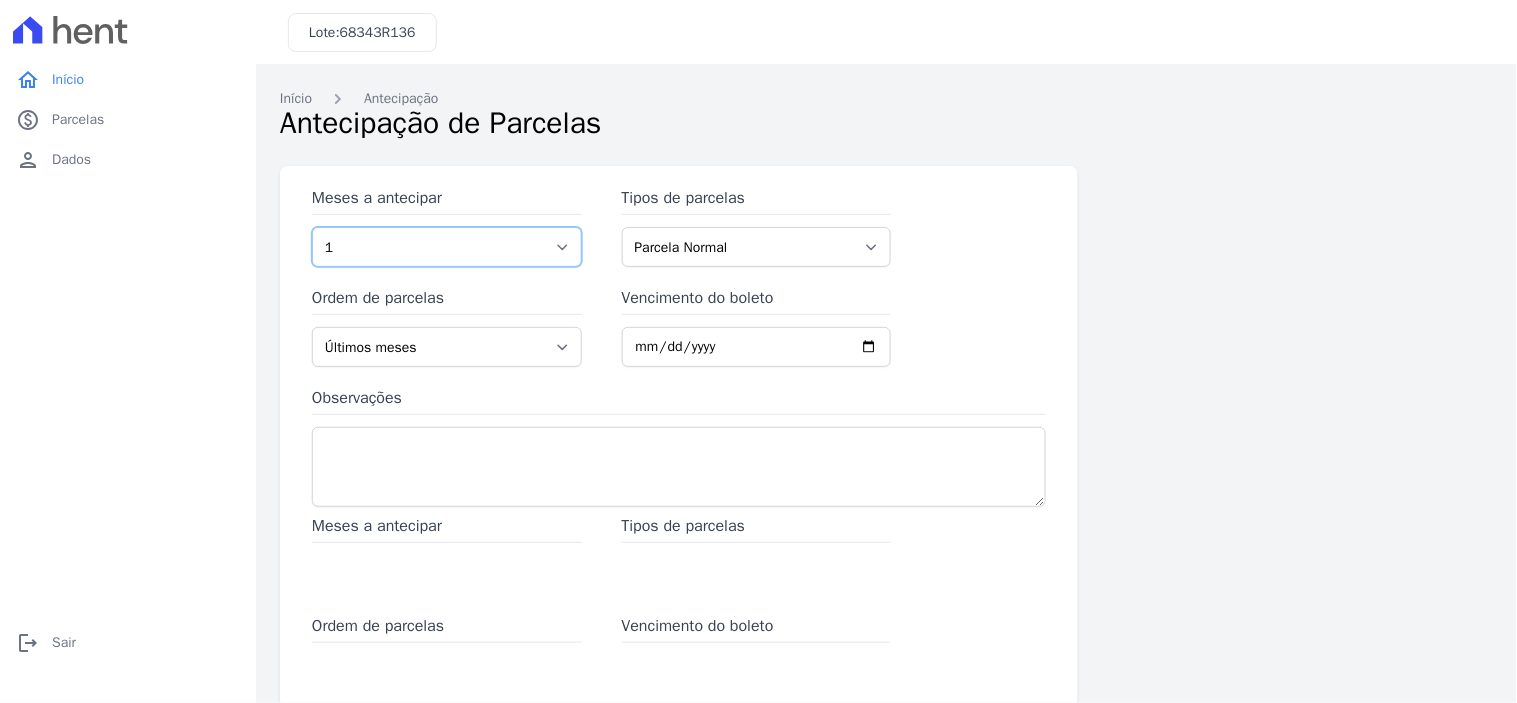 select on "4" 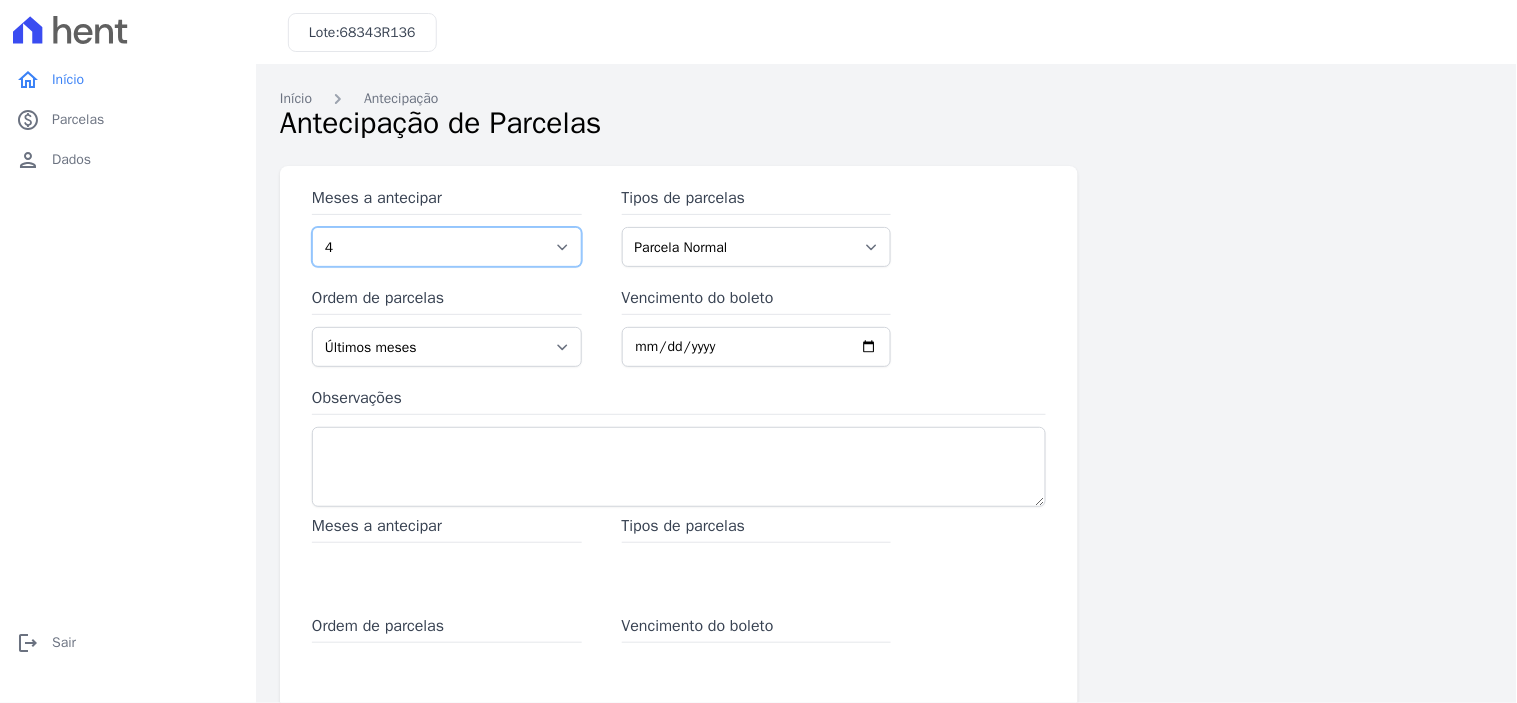 click on "1
2
3
4
5
6
7
8
9
10
11
12
13
14
15
16
17
18
19
20
21
22
23
24
25
26
27
28
29
30
31
32
33
34
35
36
37
38
39
40
41
42
43
44
45
46
47
48
49
50
51
52
53
54
55
56
57" at bounding box center (447, 247) 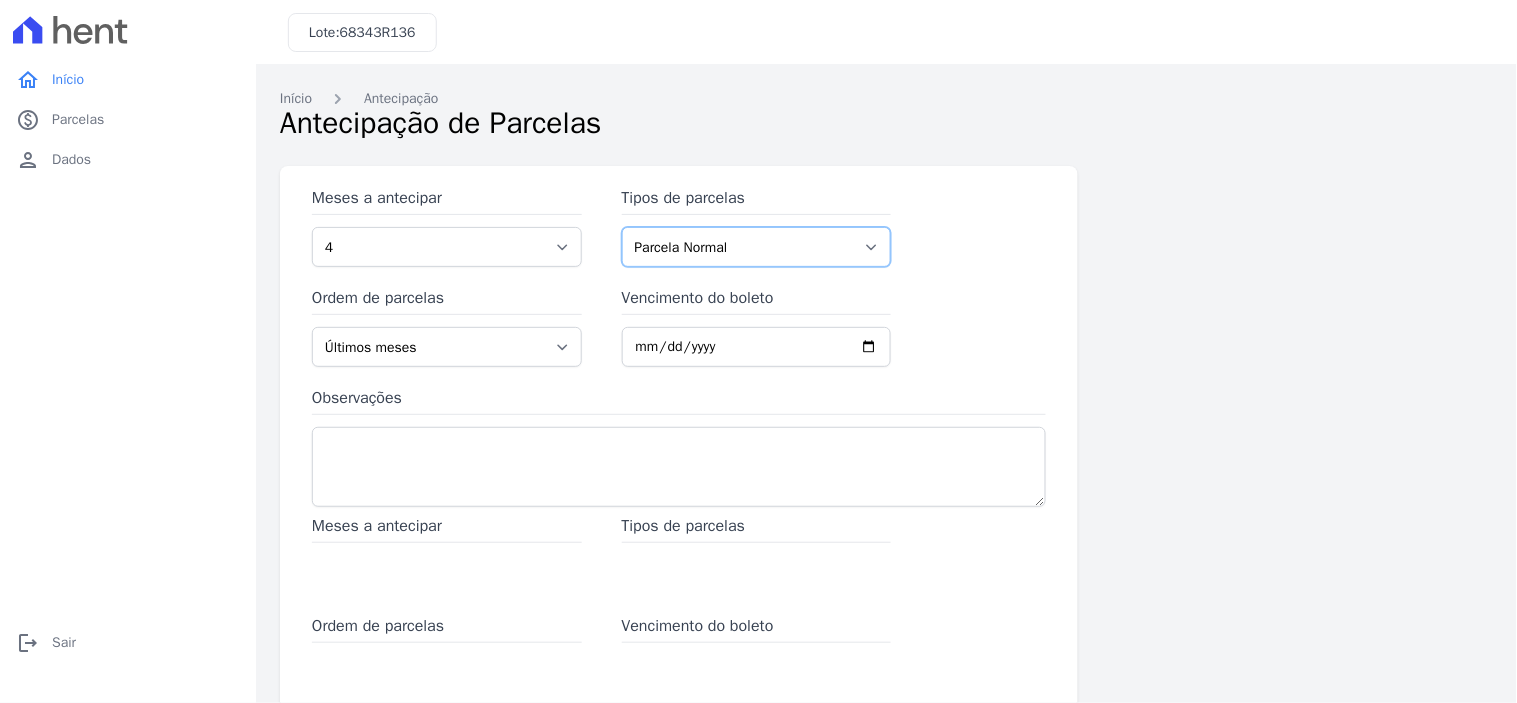 click on "Parcela Normal" at bounding box center [757, 247] 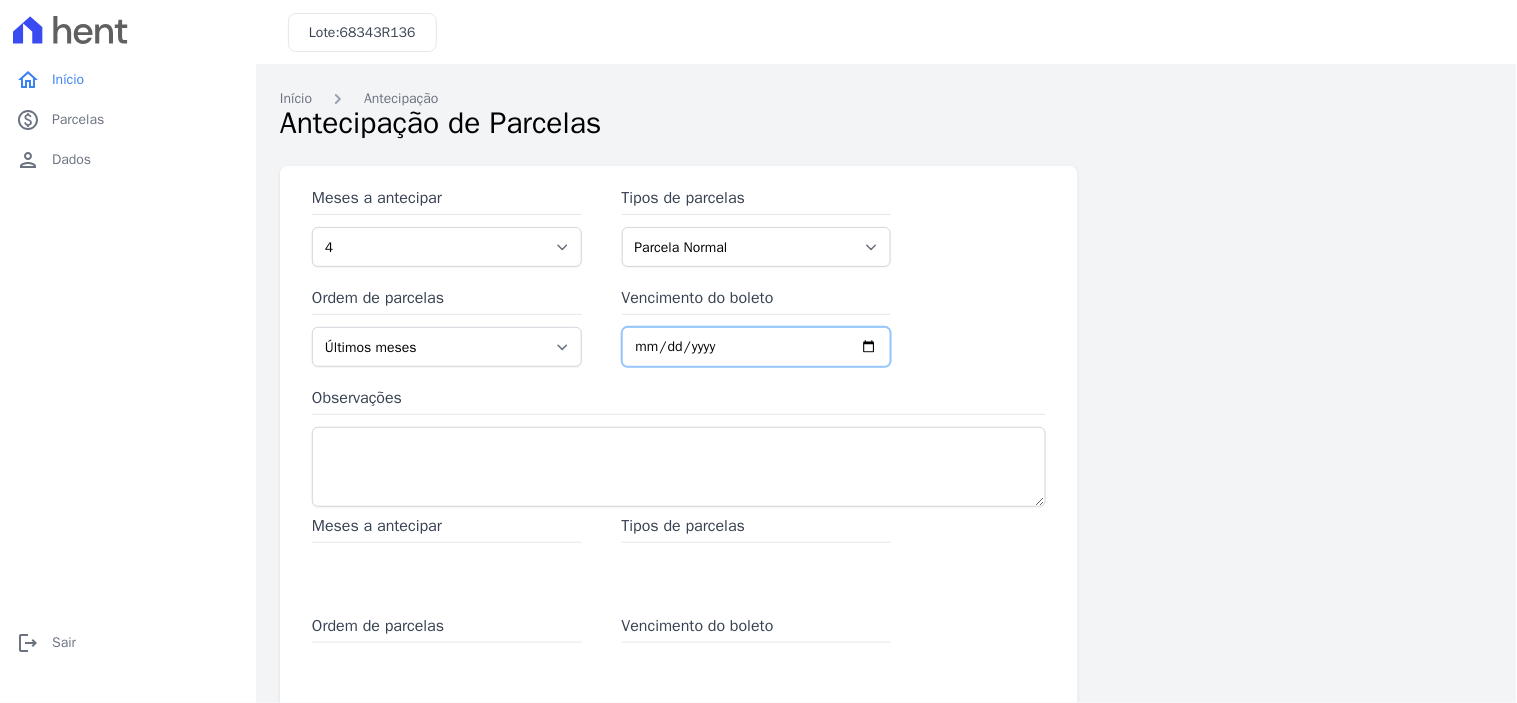 click on "Vencimento do boleto" at bounding box center (757, 347) 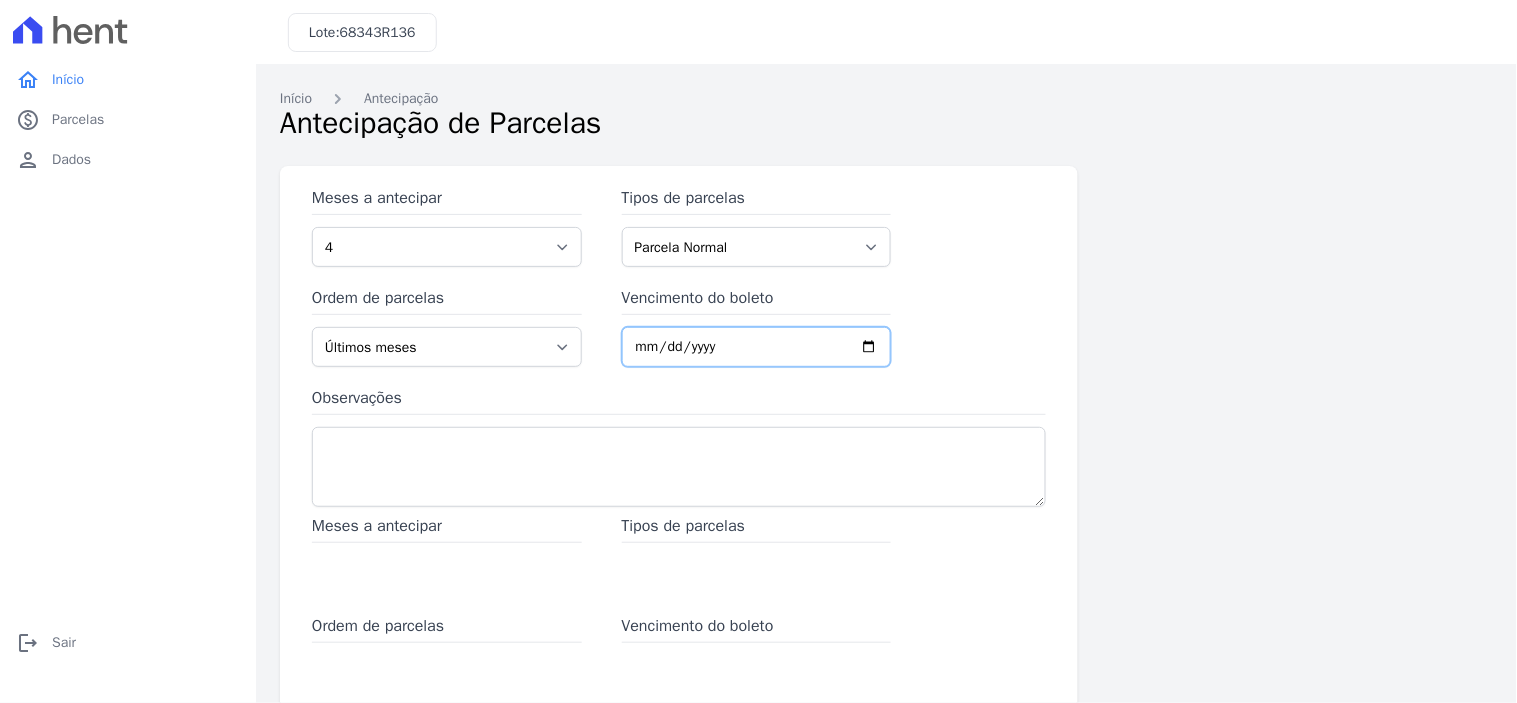 type on "2025-08-04" 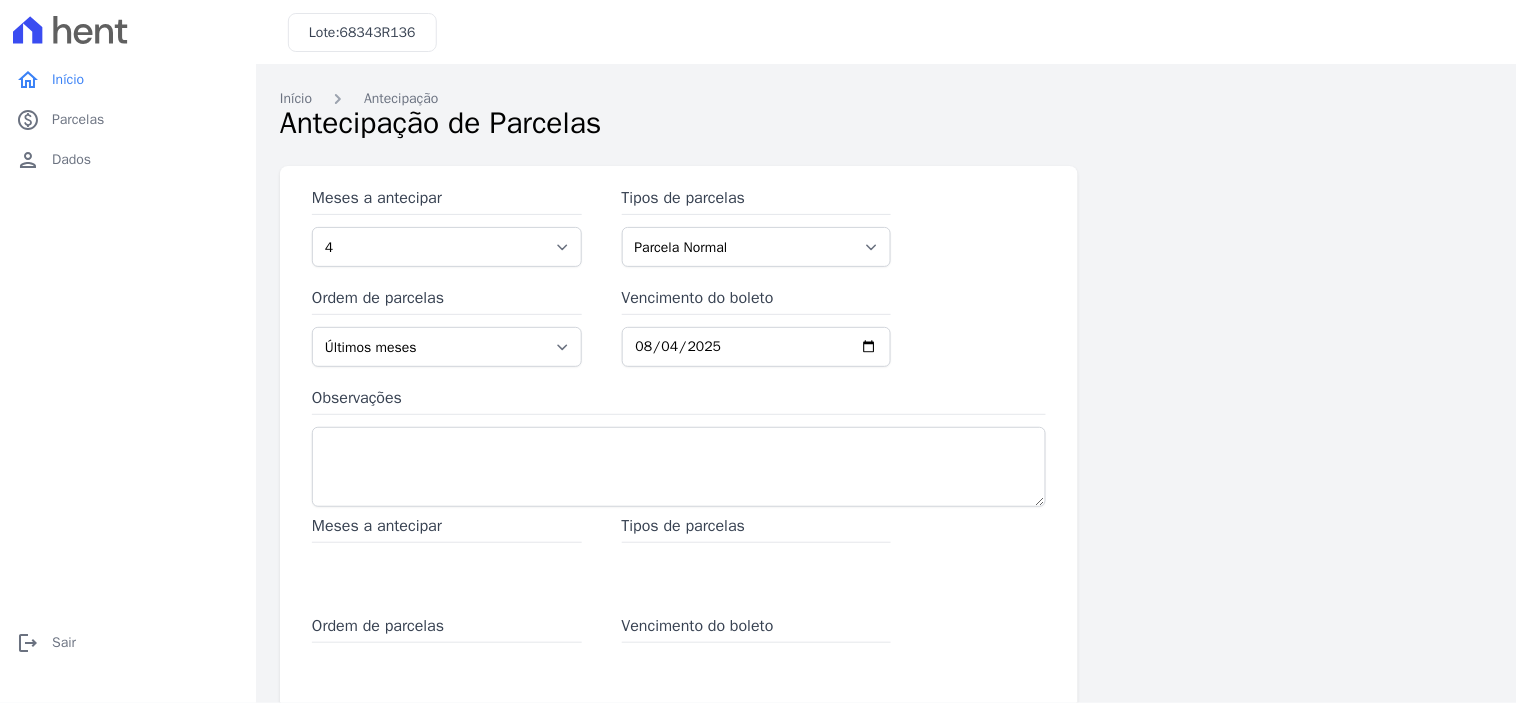 click on "Concluir" at bounding box center (1011, 887) 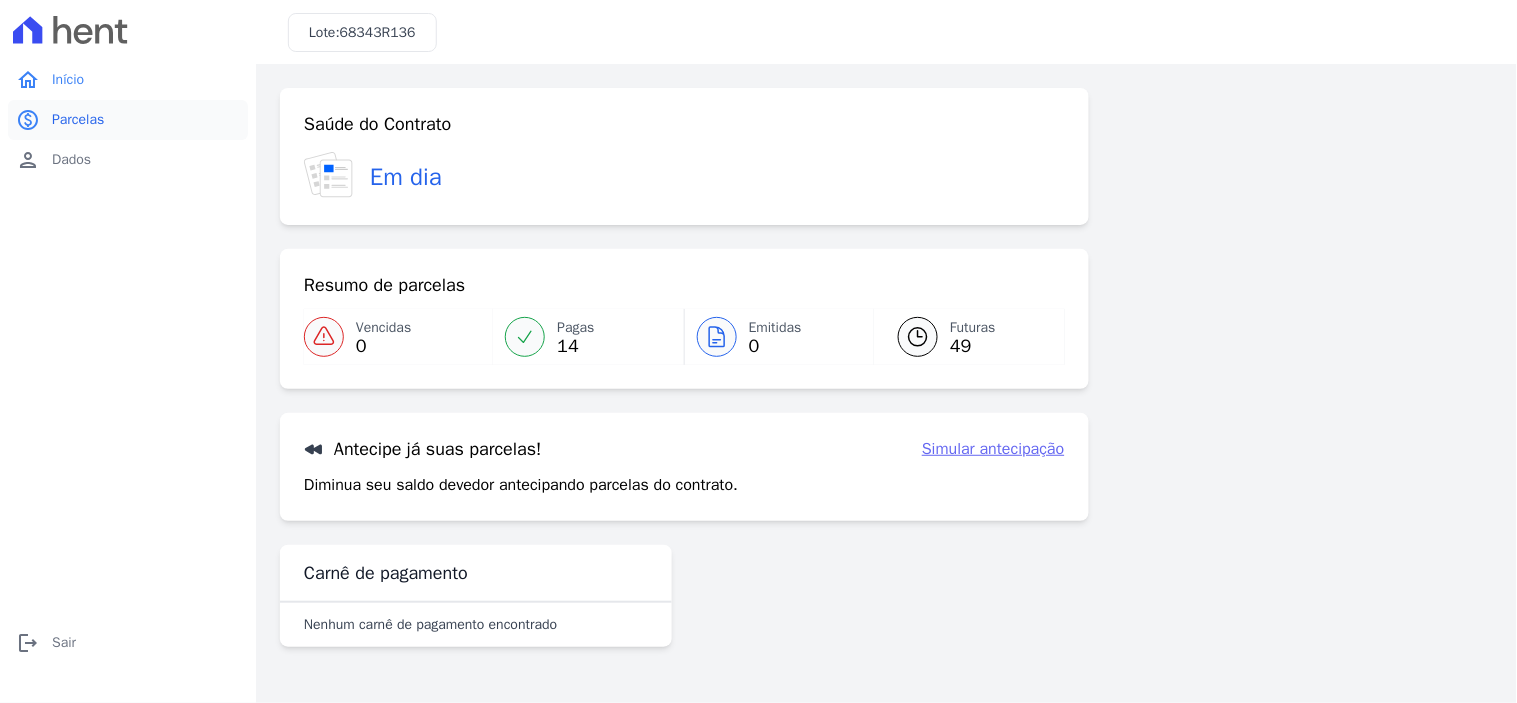 click on "Parcelas" at bounding box center (78, 120) 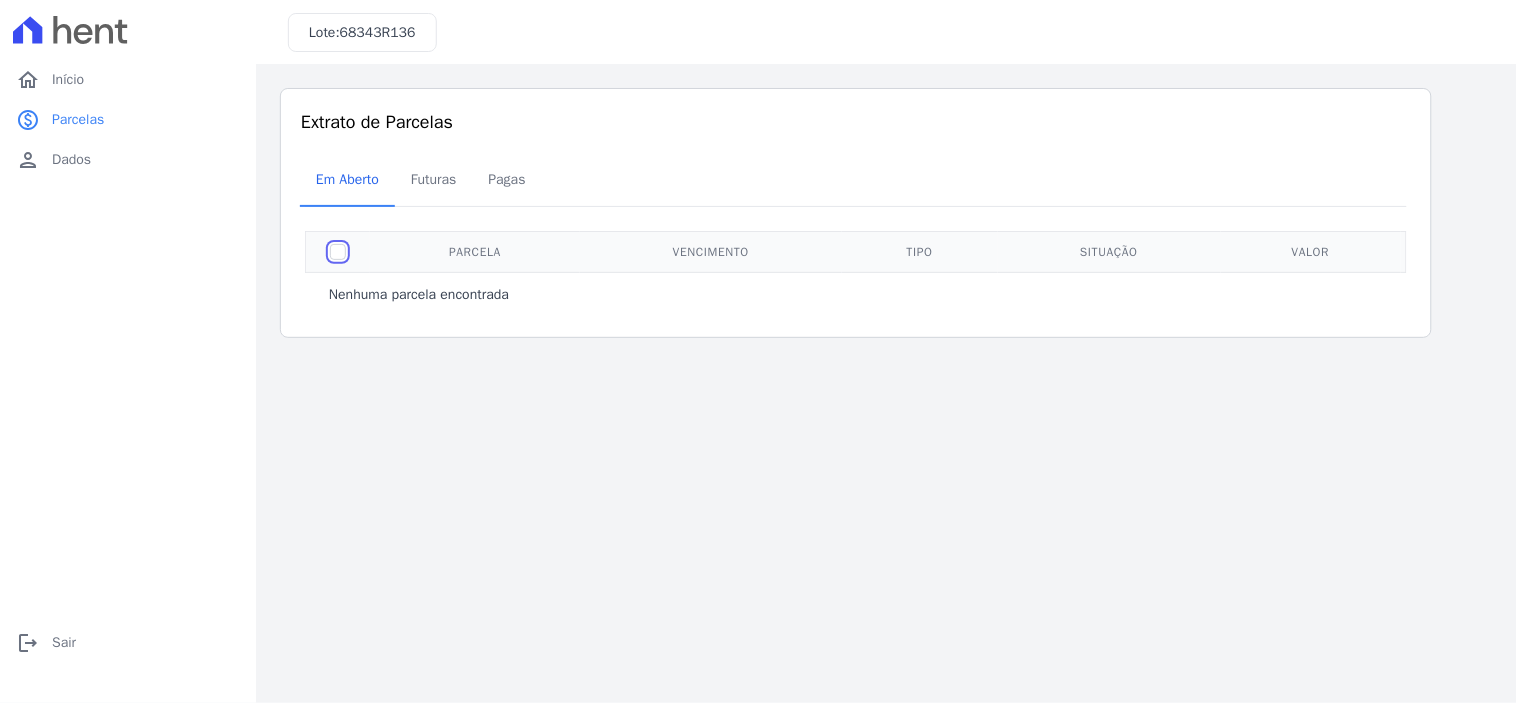 click at bounding box center (338, 252) 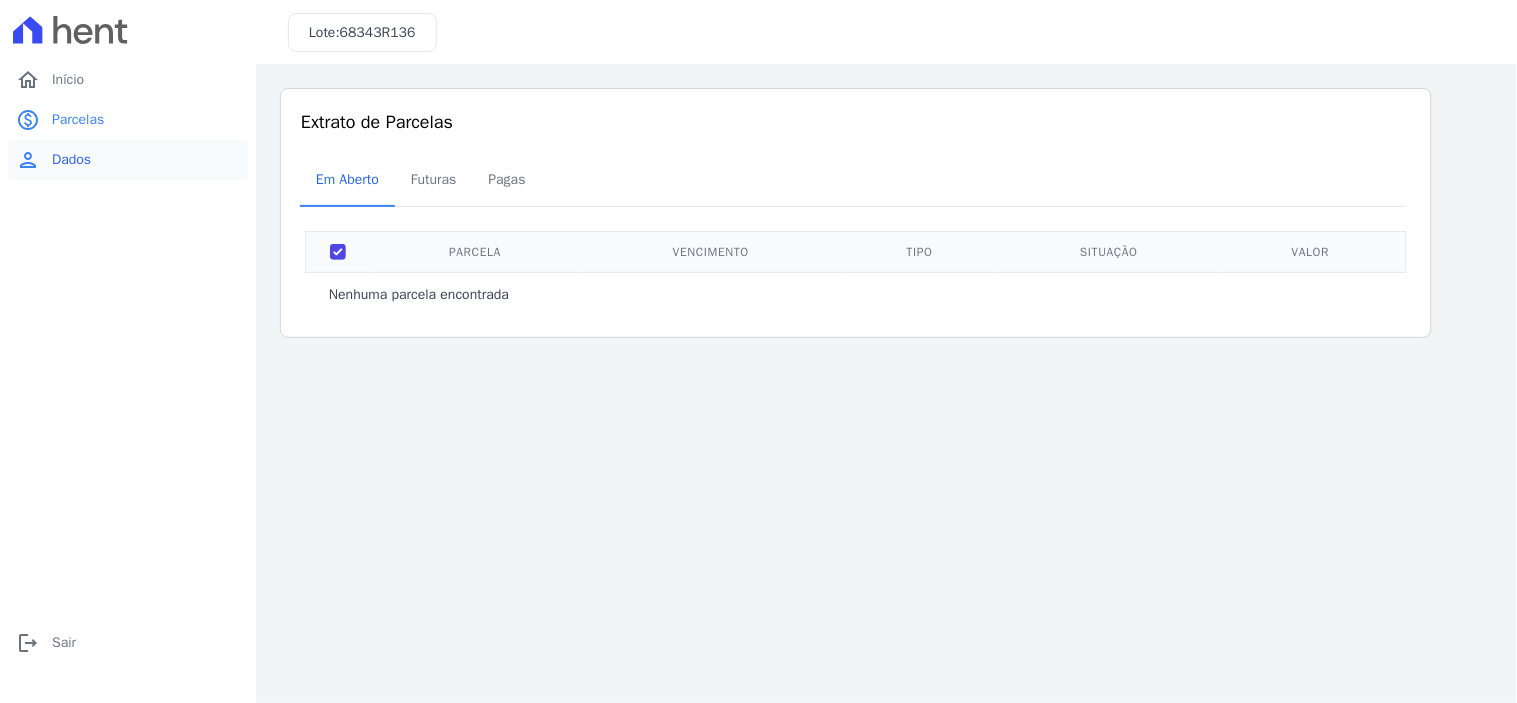 click on "Dados" at bounding box center (71, 160) 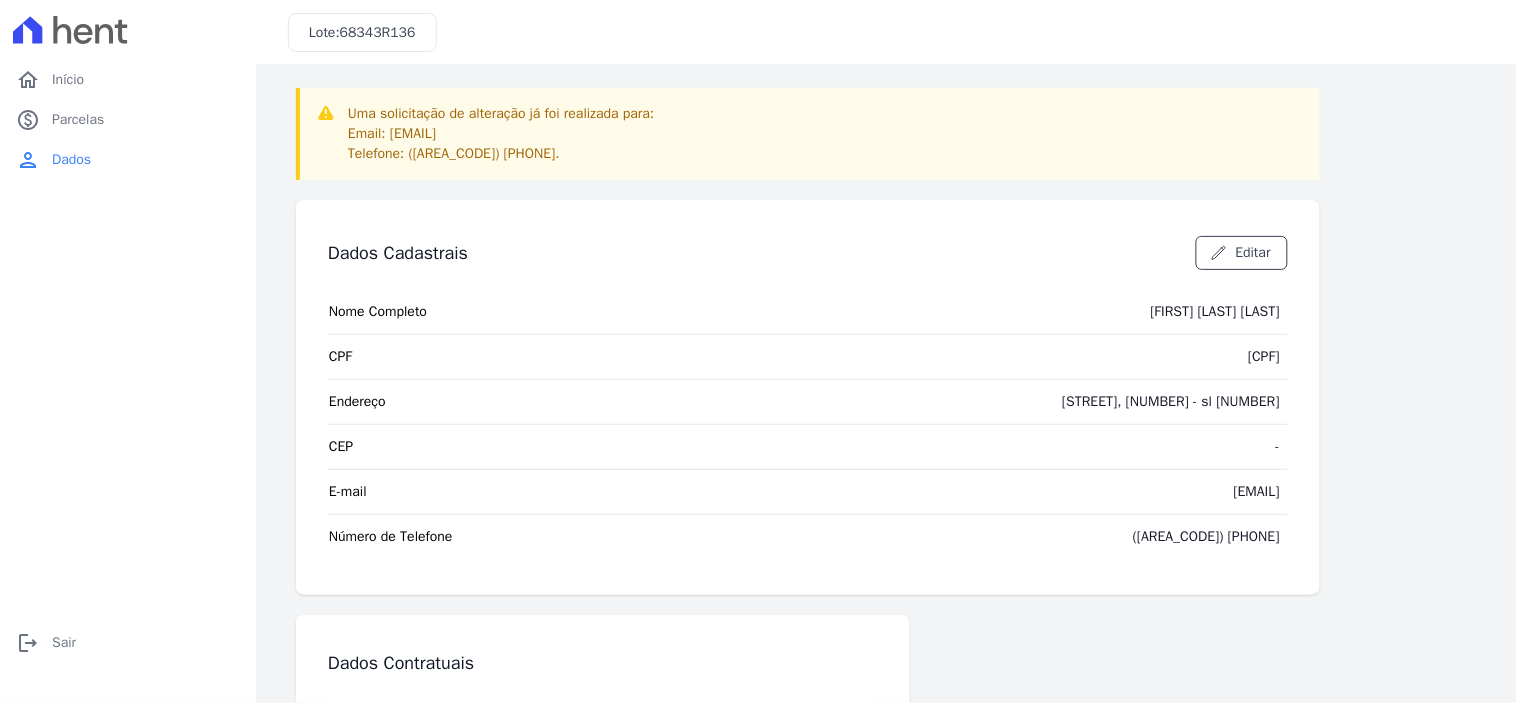 click on "Uma solicitação de alteração já foi realizada para: Email: [EMAIL] Telefone: ([AREA_CODE]) [PHONE].
Dados Cadastrais
Editar
Nome Completo
[FIRST] [LAST] [LAST]
CPF
[CPF]
Endereço
[STREET], [NUMBER] - sl [NUMBER]
CEP
-
E-mail
[EMAIL]
Número de Telefone
([AREA_CODE]) [PHONE]" at bounding box center (886, 499) 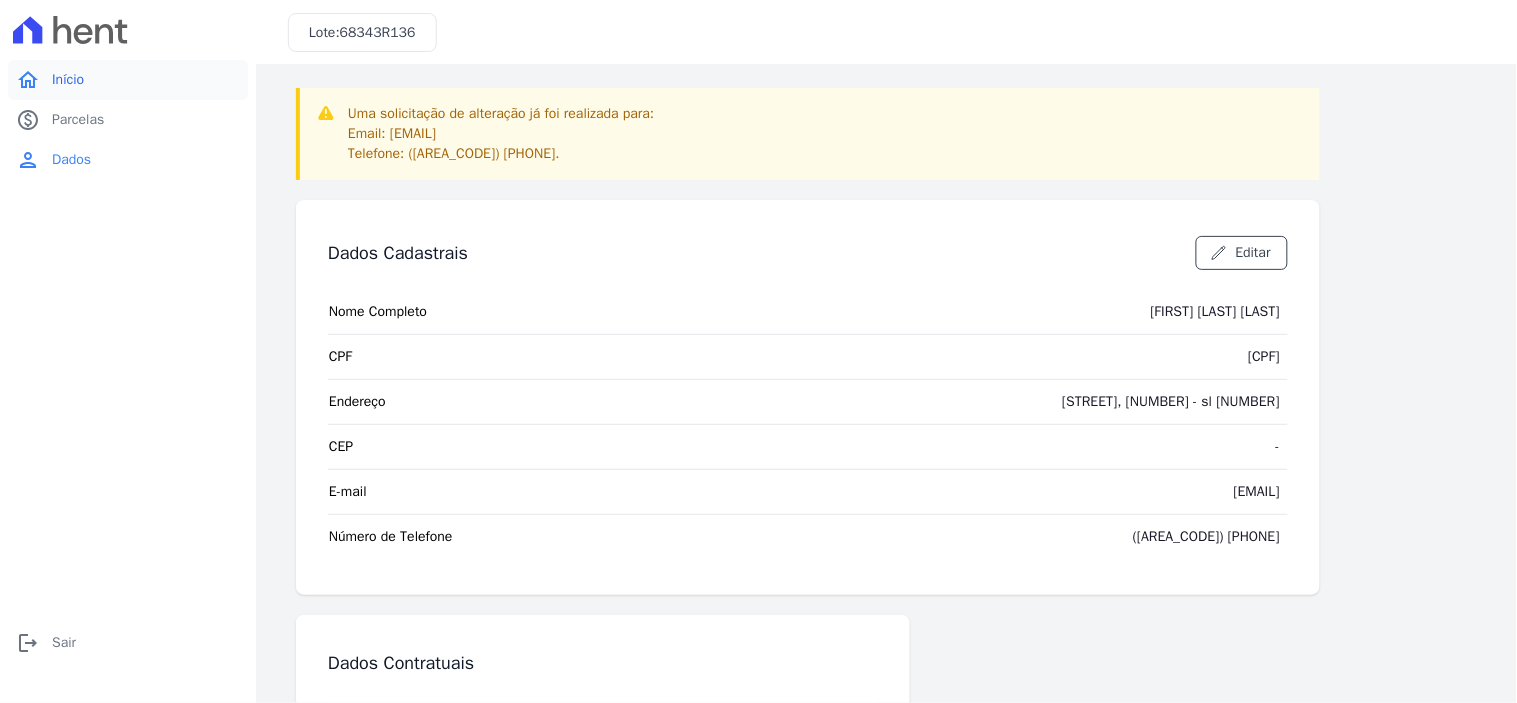 click on "Início" at bounding box center (68, 80) 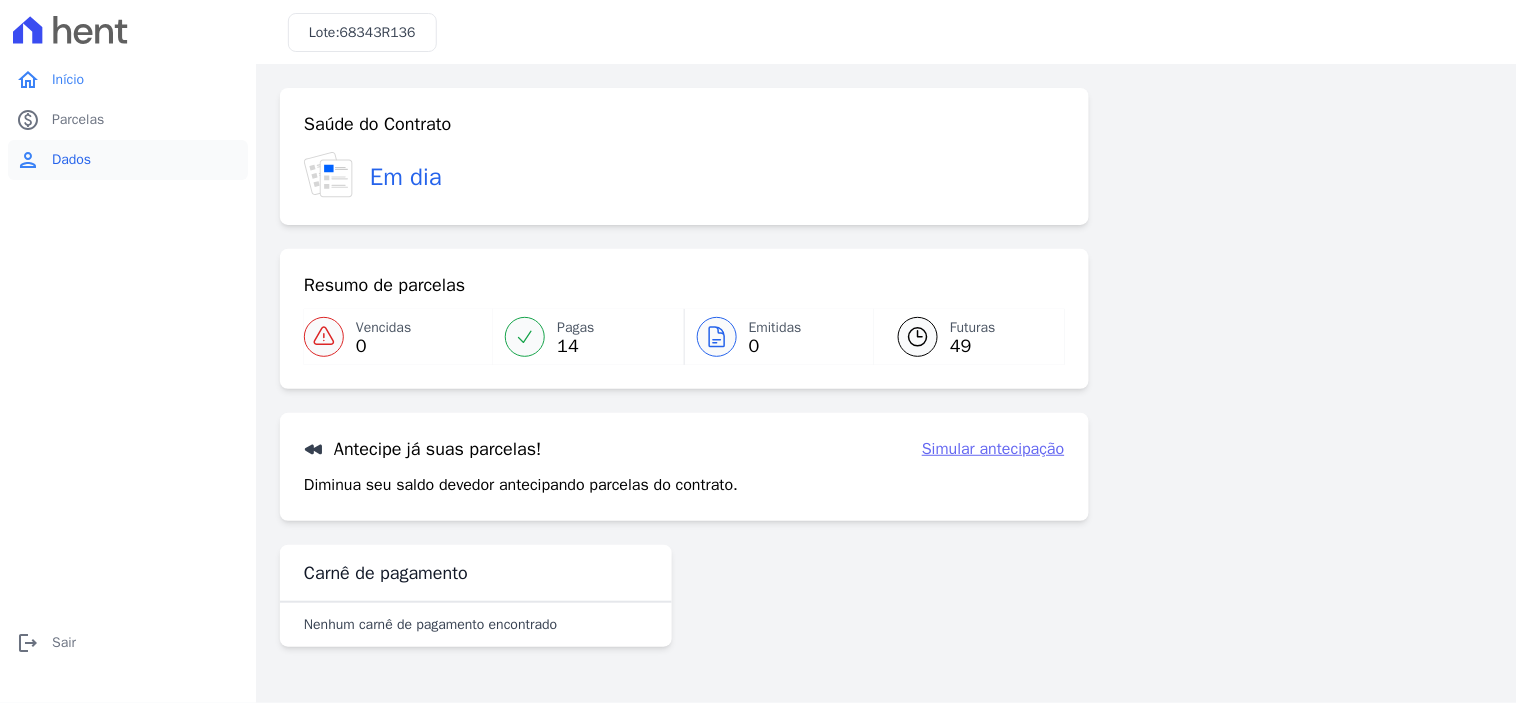 click on "Dados" at bounding box center [71, 160] 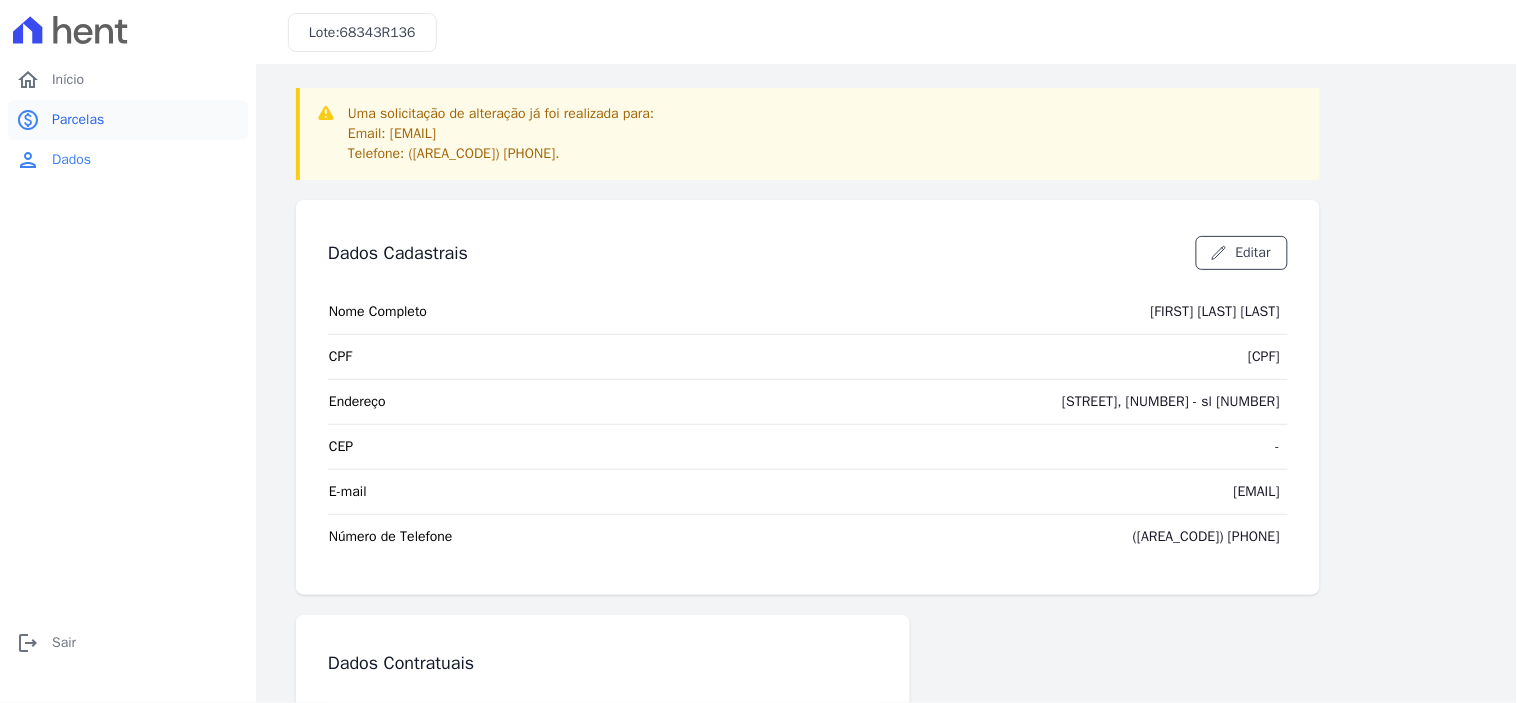 click on "Parcelas" at bounding box center [78, 120] 